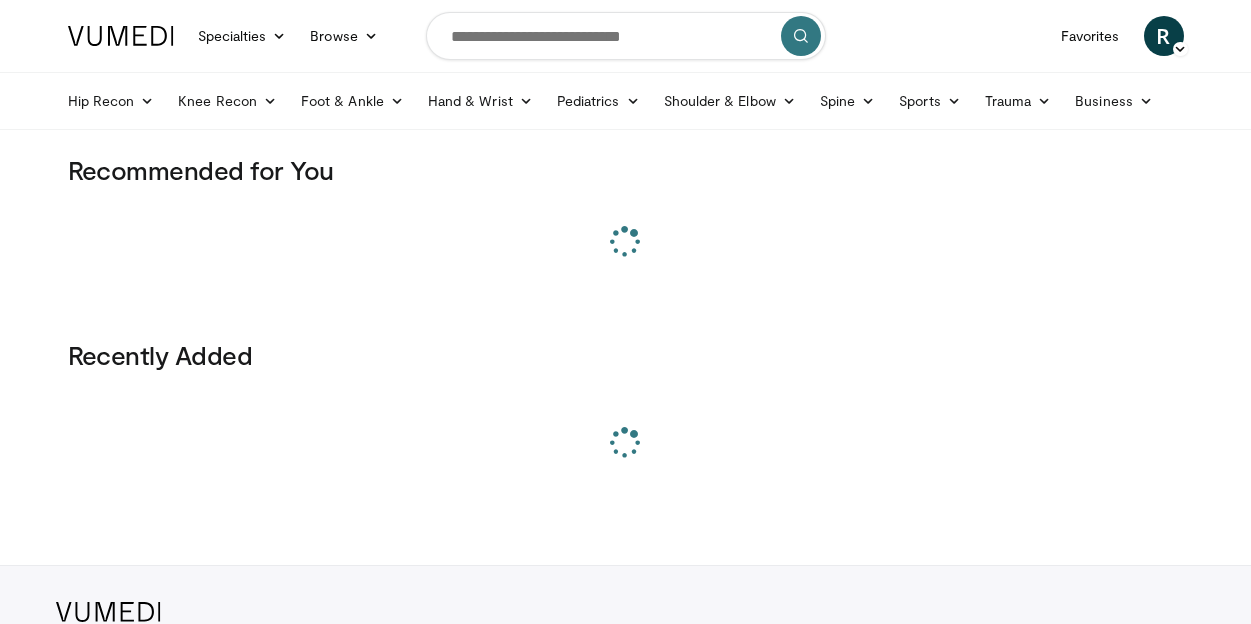 scroll, scrollTop: 0, scrollLeft: 0, axis: both 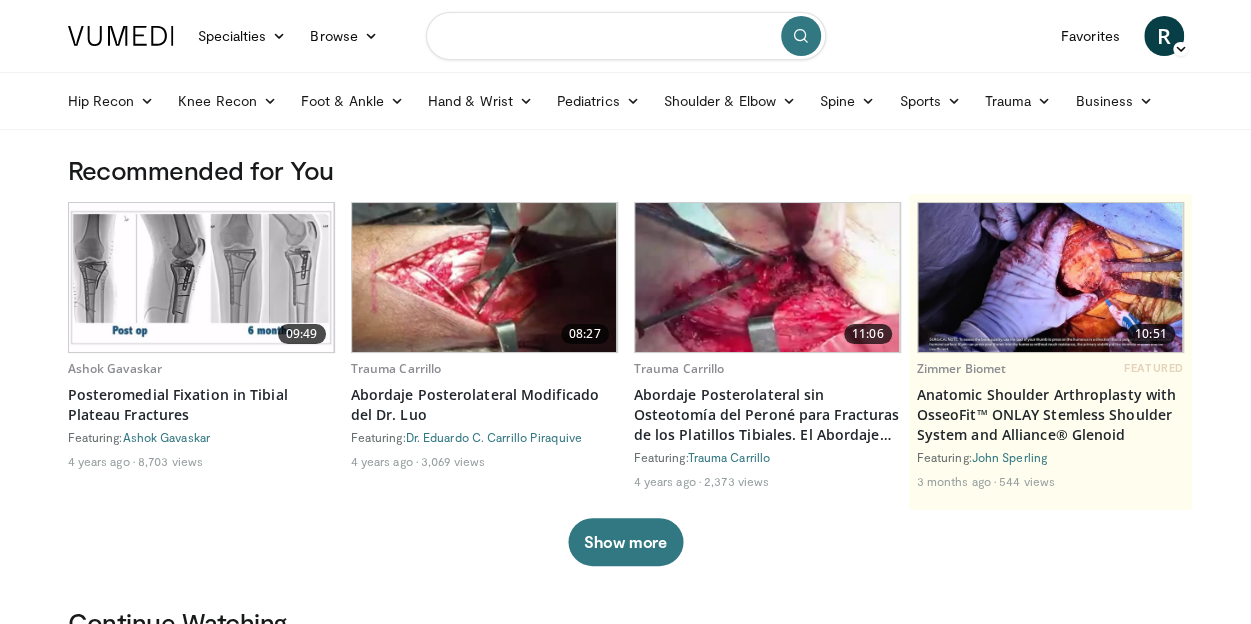 click at bounding box center (626, 36) 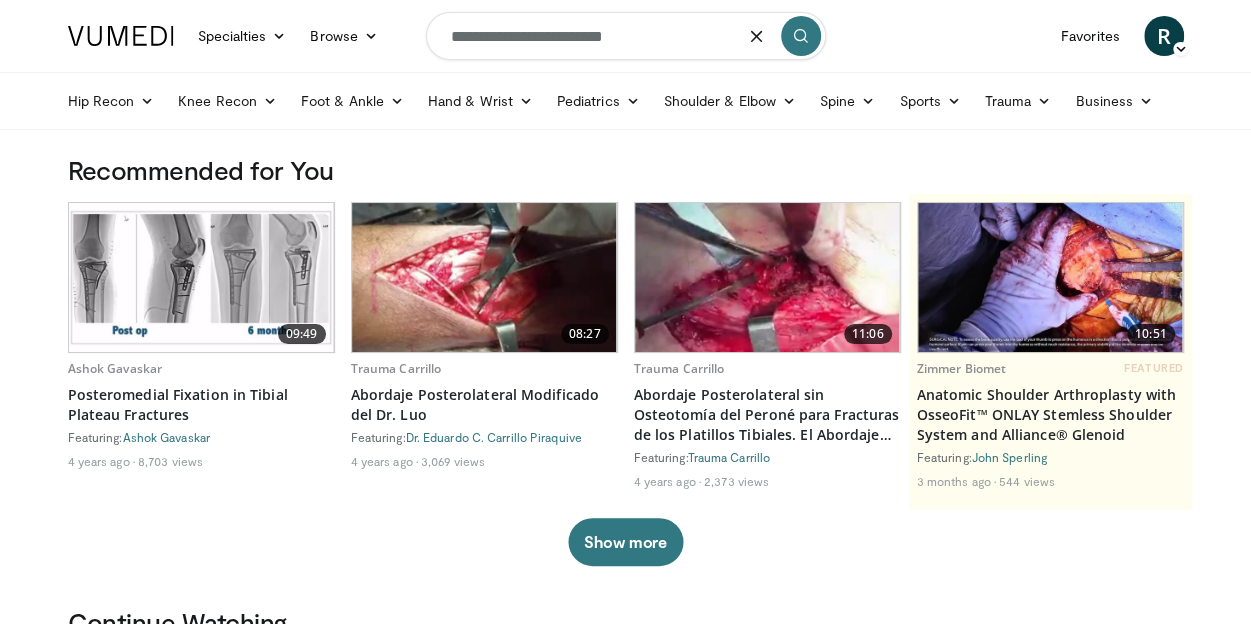 type on "**********" 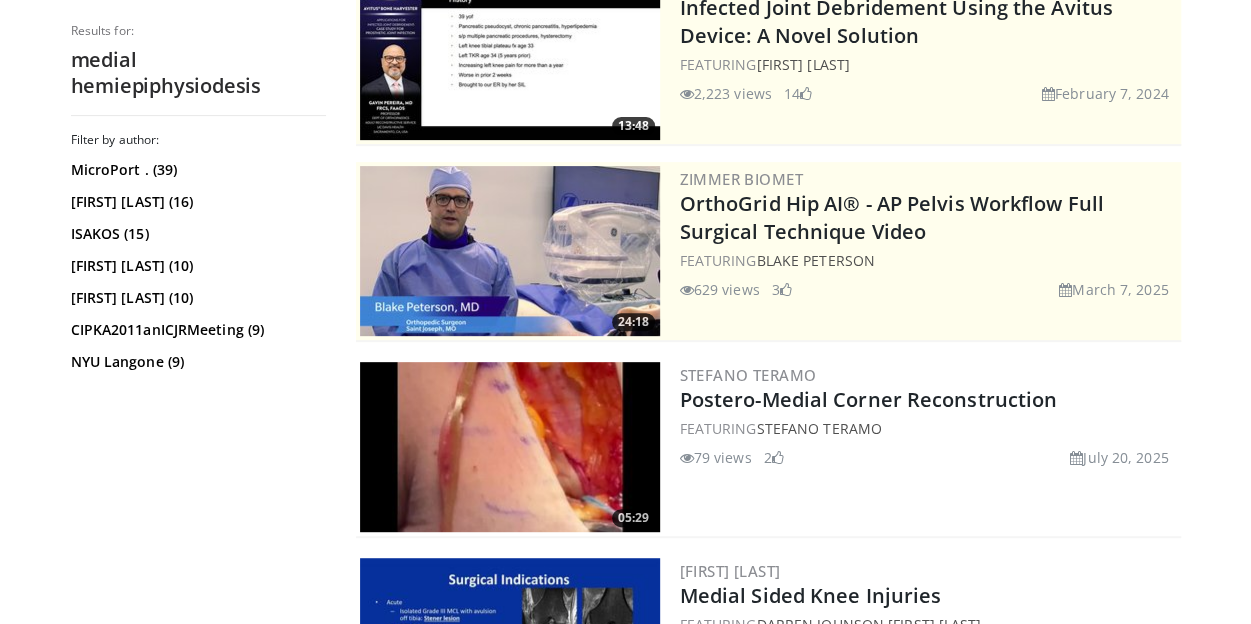 scroll, scrollTop: 0, scrollLeft: 0, axis: both 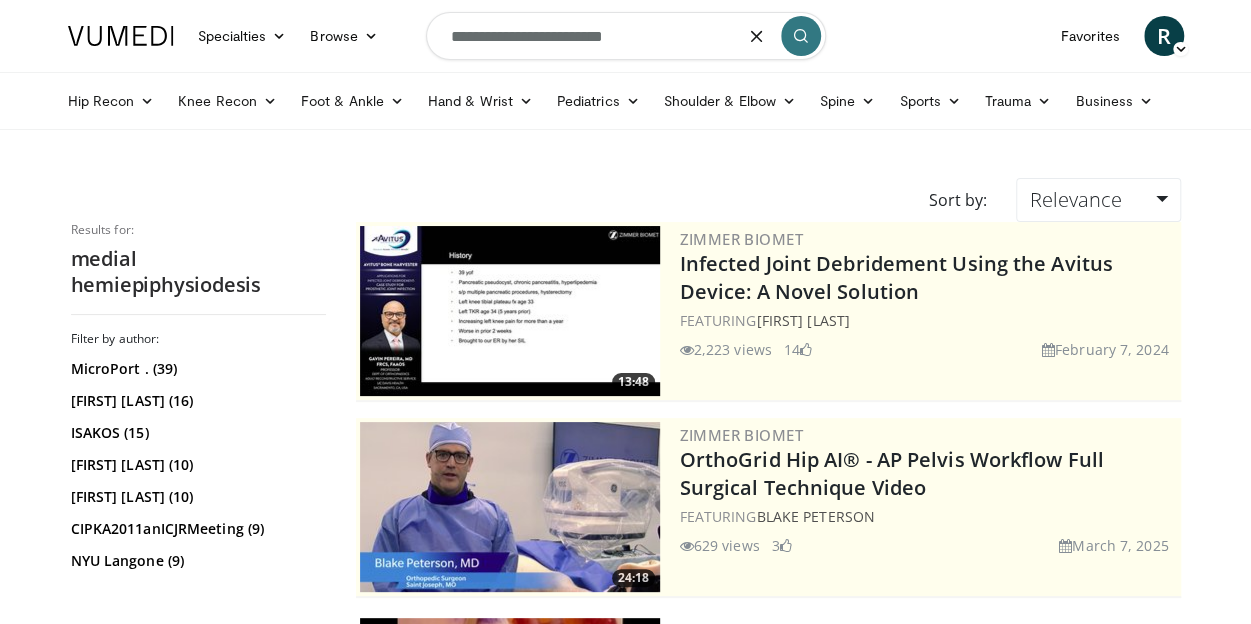 drag, startPoint x: 500, startPoint y: 33, endPoint x: 404, endPoint y: 47, distance: 97.015465 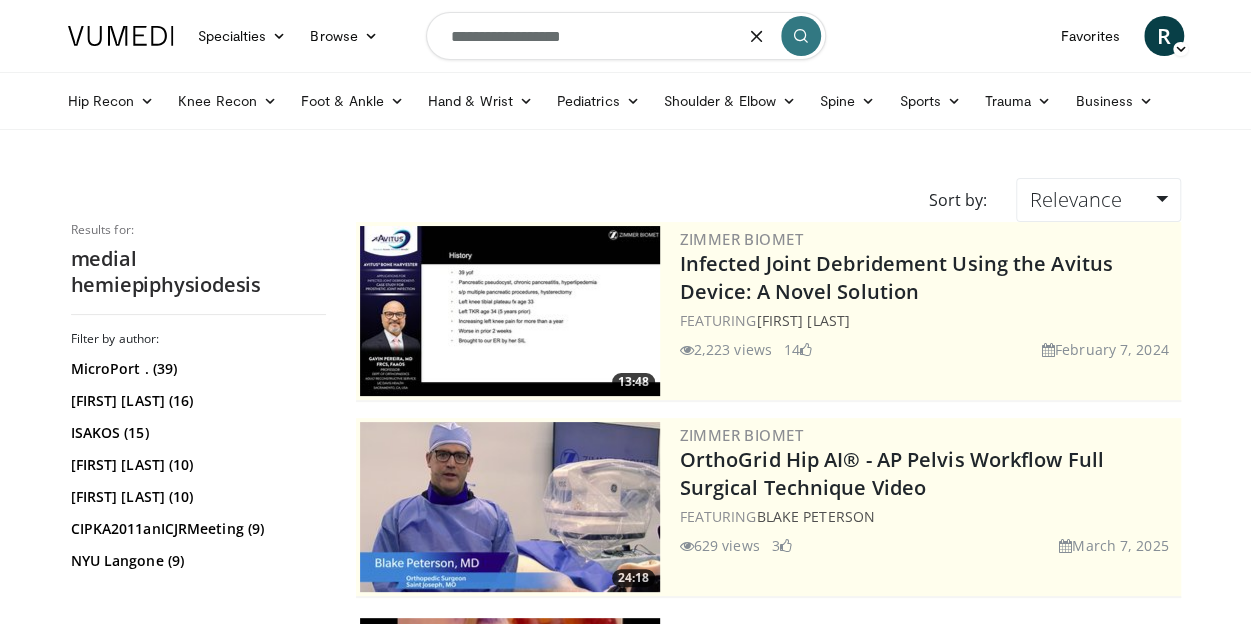 type on "**********" 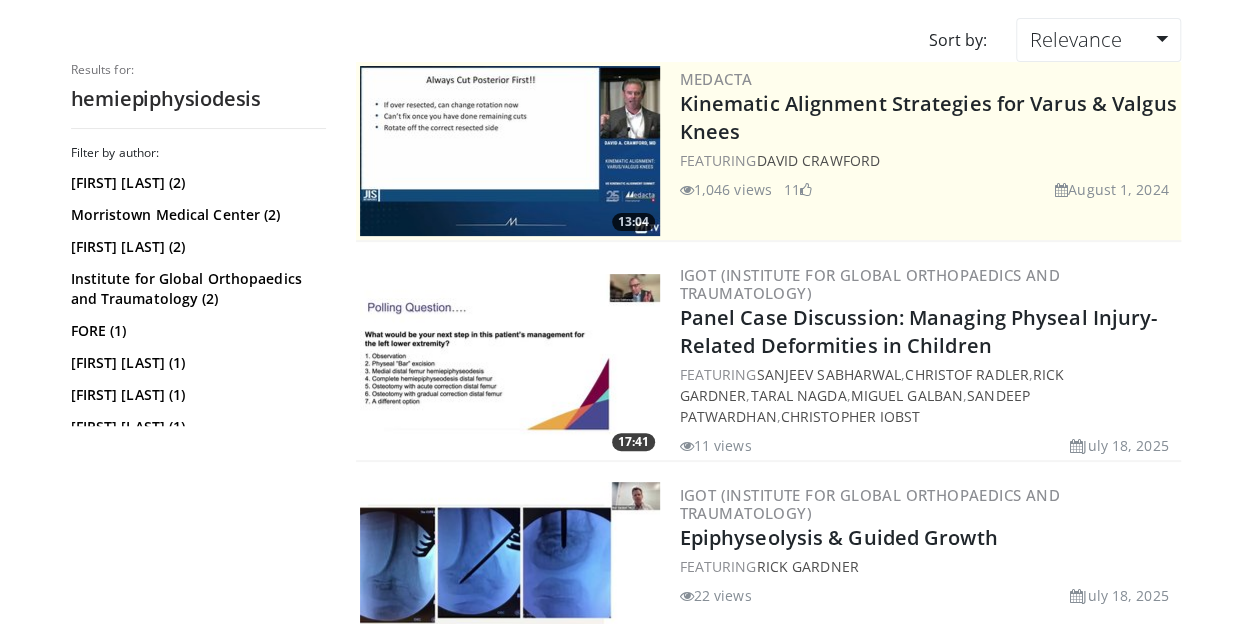scroll, scrollTop: 0, scrollLeft: 0, axis: both 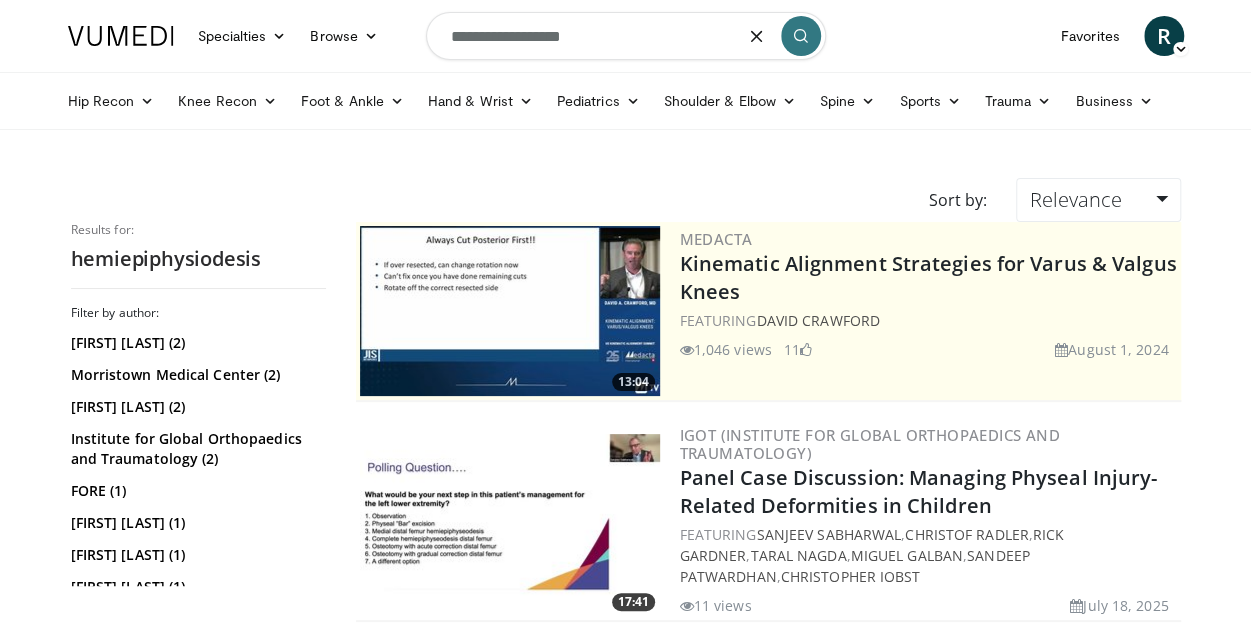 click on "**********" at bounding box center (626, 36) 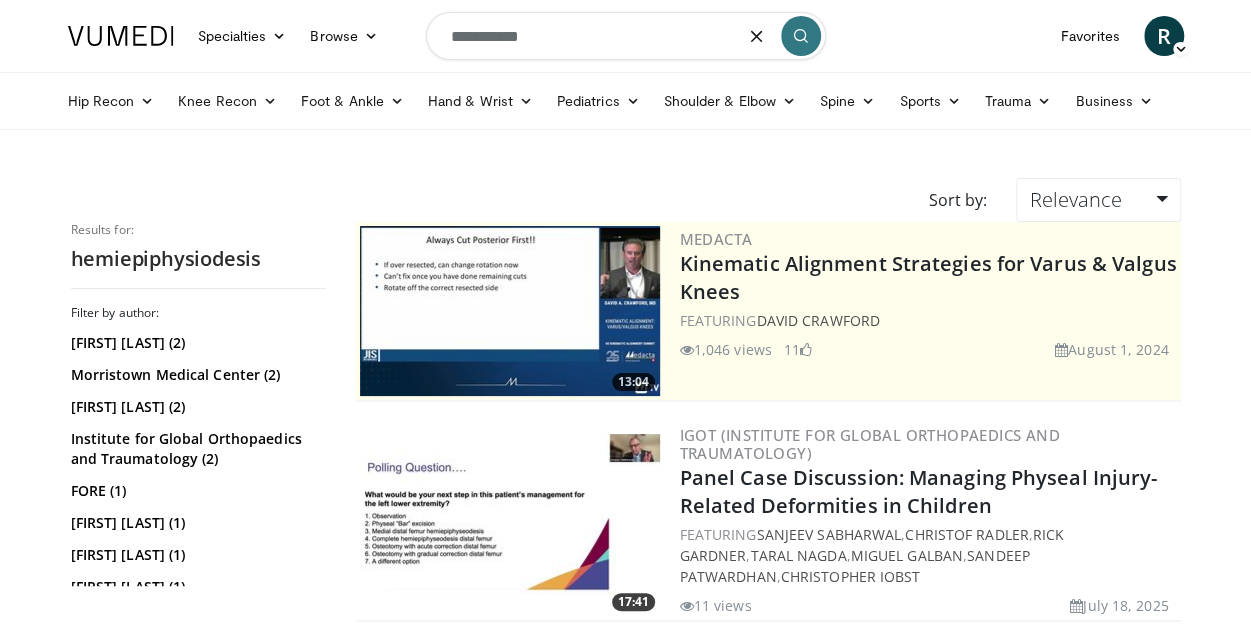 type on "**********" 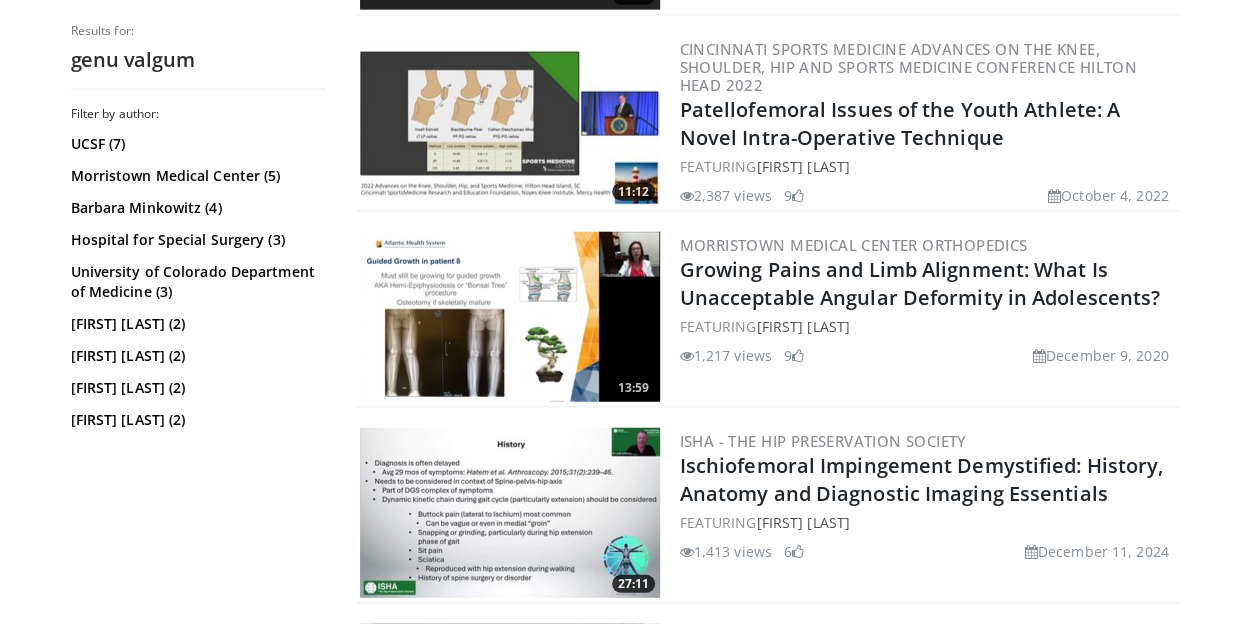 scroll, scrollTop: 2358, scrollLeft: 0, axis: vertical 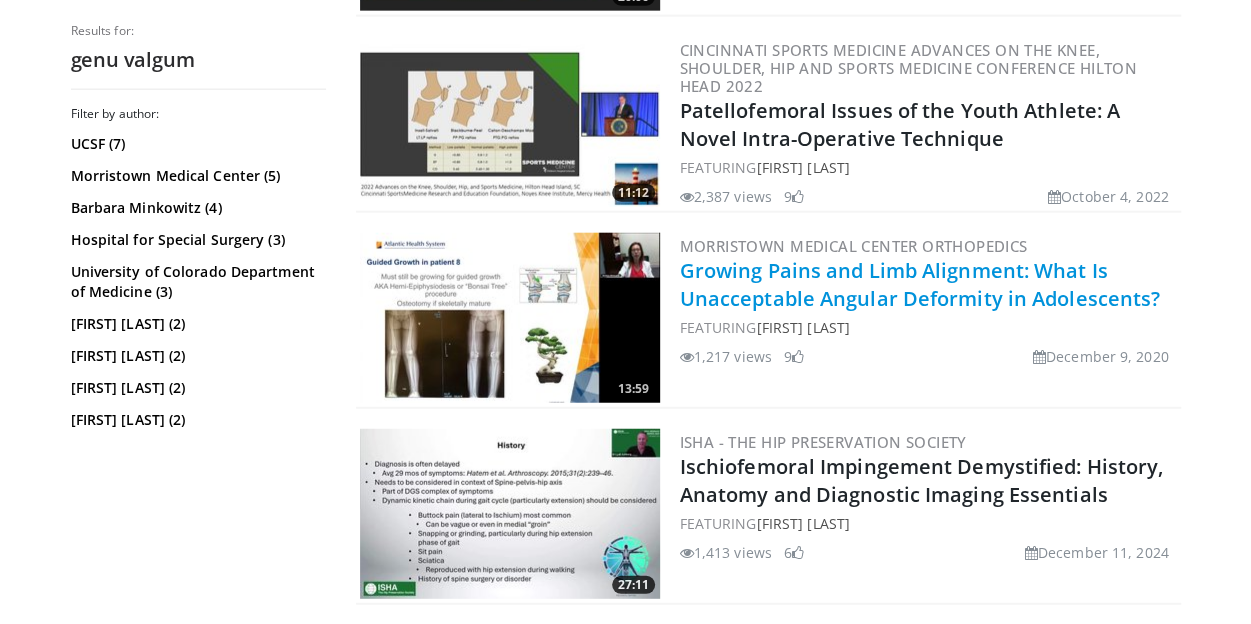 click on "Growing Pains and Limb Alignment: What Is Unacceptable Angular Deformity in Adolescents?" at bounding box center [920, 284] 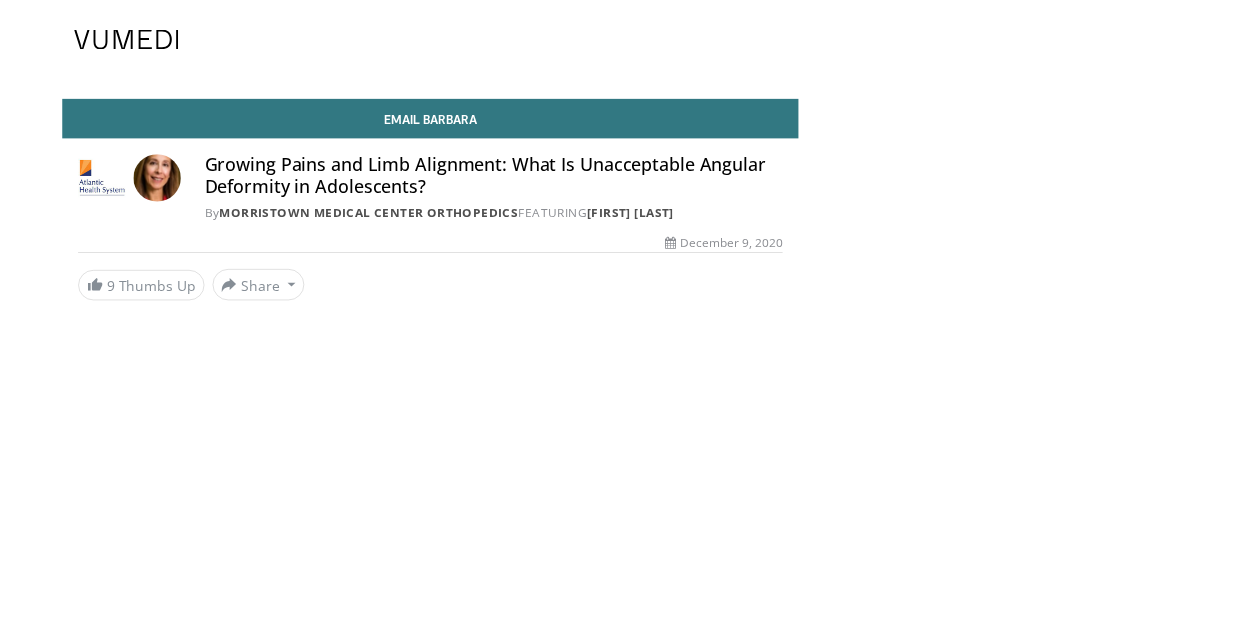scroll, scrollTop: 0, scrollLeft: 0, axis: both 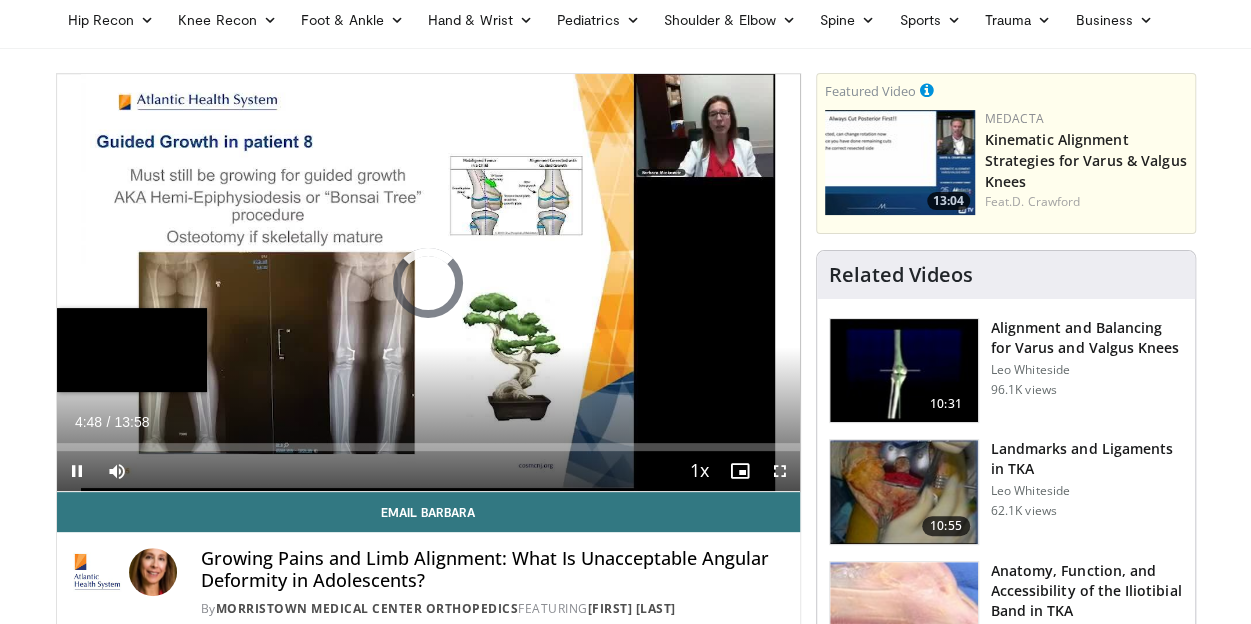 click on "Loaded :  0.00% 04:48 04:48" at bounding box center [428, 447] 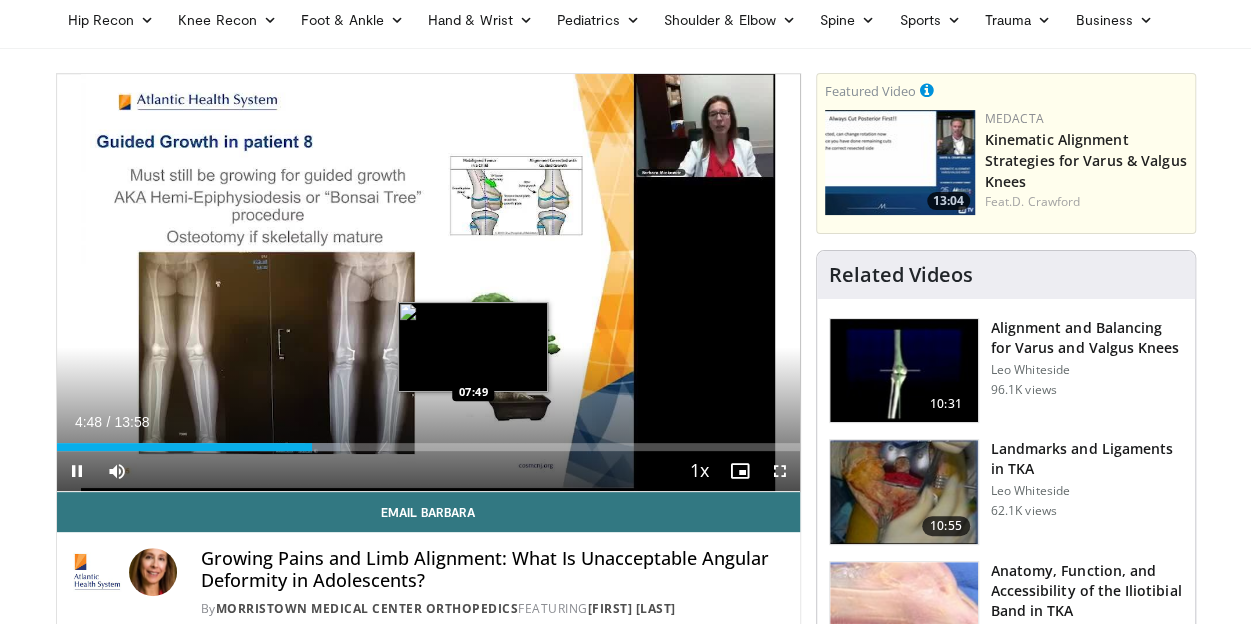 click on "Loaded :  38.19% 04:48 07:49" at bounding box center (428, 441) 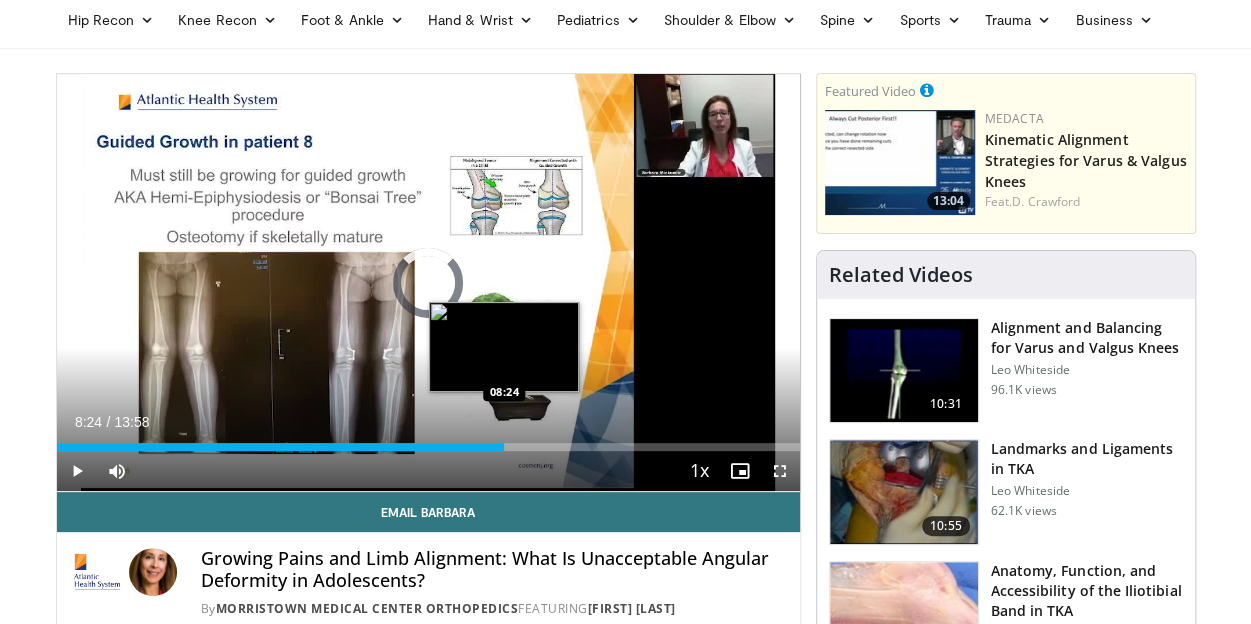 click on "Loaded :  0.00% 08:24 08:24" at bounding box center [428, 441] 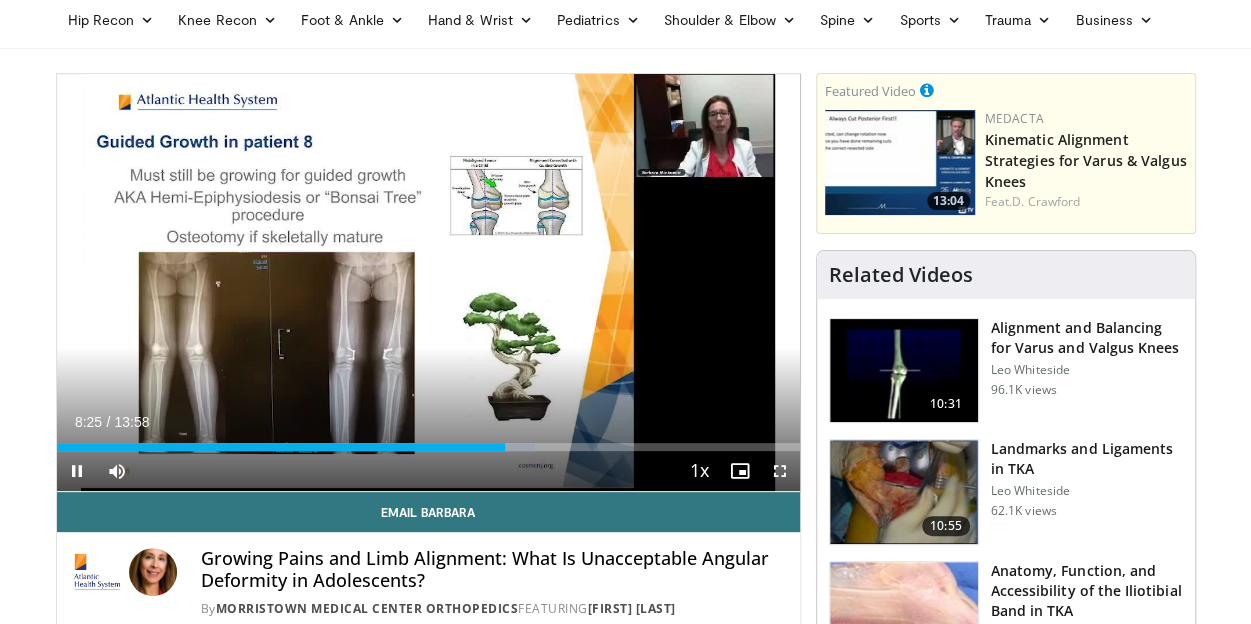 click on "Current Time  8:25 / Duration  13:58 Pause Skip Backward Skip Forward Mute Loaded :  64.44% 08:25 08:24 Stream Type  LIVE Seek to live, currently behind live LIVE   1x Playback Rate 0.5x 0.75x 1x , selected 1.25x 1.5x 1.75x 2x Chapters Chapters Descriptions descriptions off , selected Captions captions settings , opens captions settings dialog captions off , selected Audio Track en (Main) , selected Fullscreen Enable picture-in-picture mode" at bounding box center [428, 471] 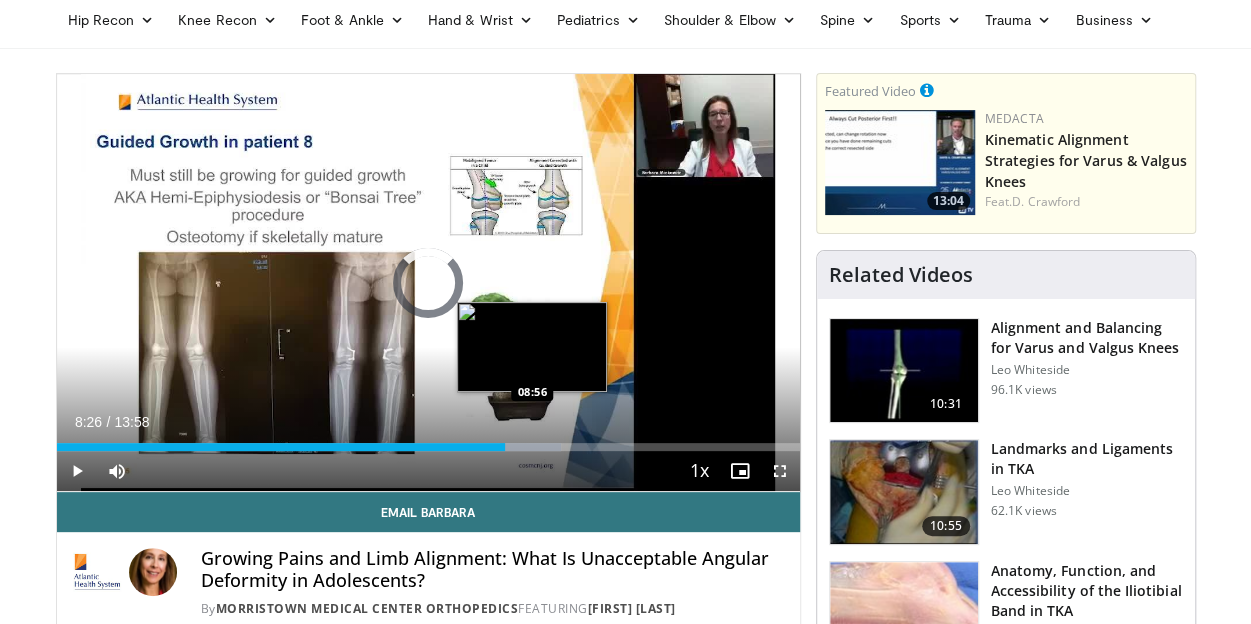 click on "Loaded :  67.91% 08:26 08:56" at bounding box center [428, 447] 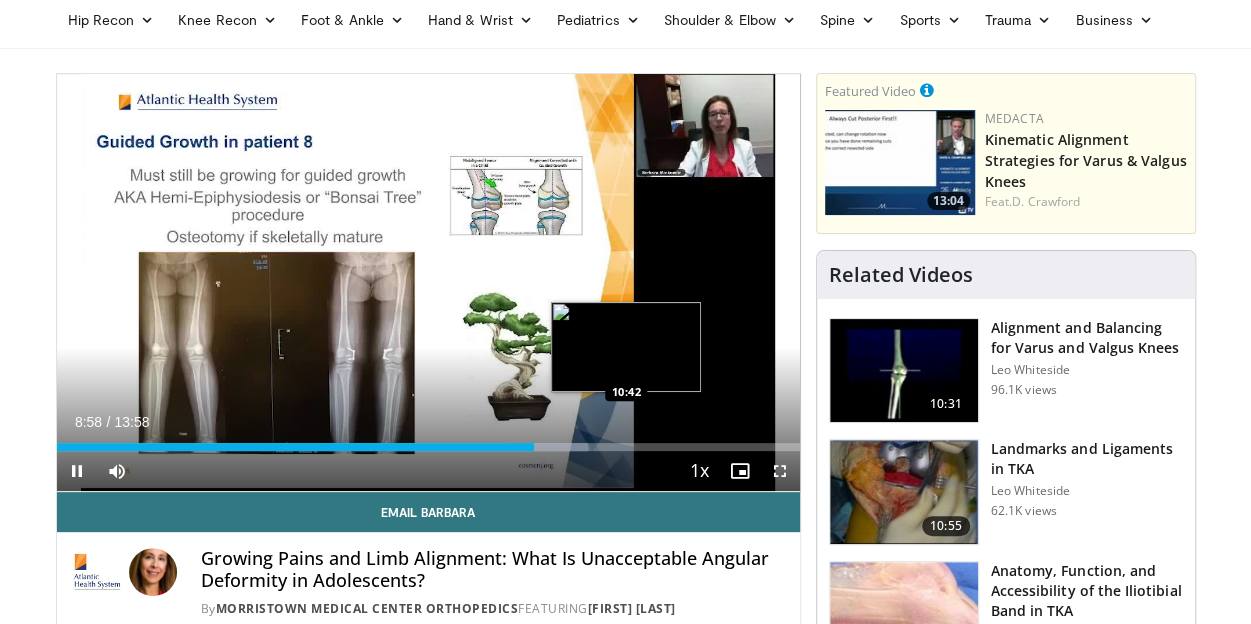 click on "Loaded :  71.48% 08:58 10:42" at bounding box center (428, 447) 